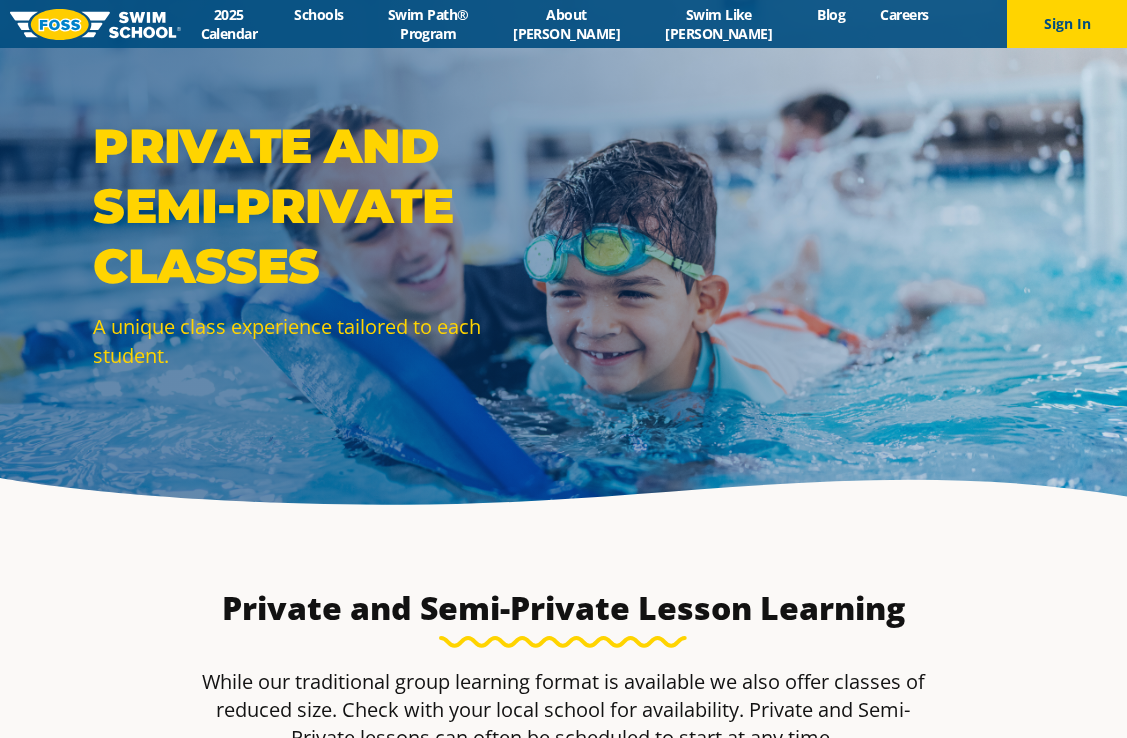 scroll, scrollTop: 0, scrollLeft: 0, axis: both 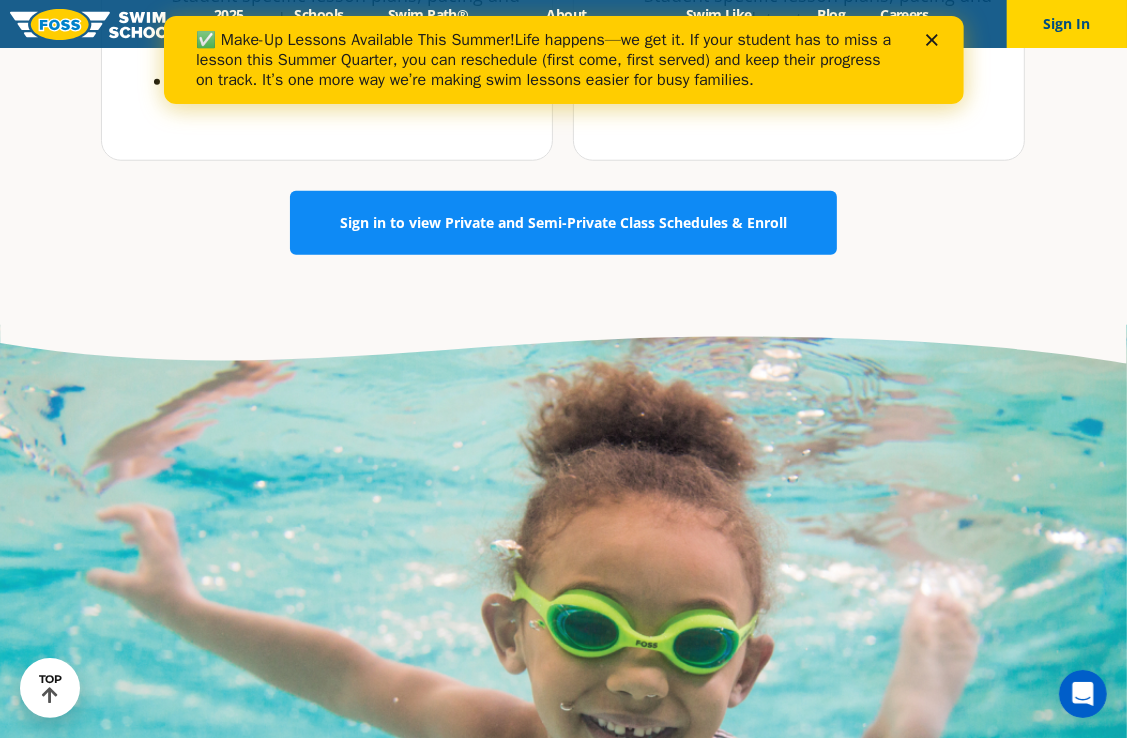 click on "Sign in to view Private and Semi-Private Class Schedules & Enroll" at bounding box center (563, 223) 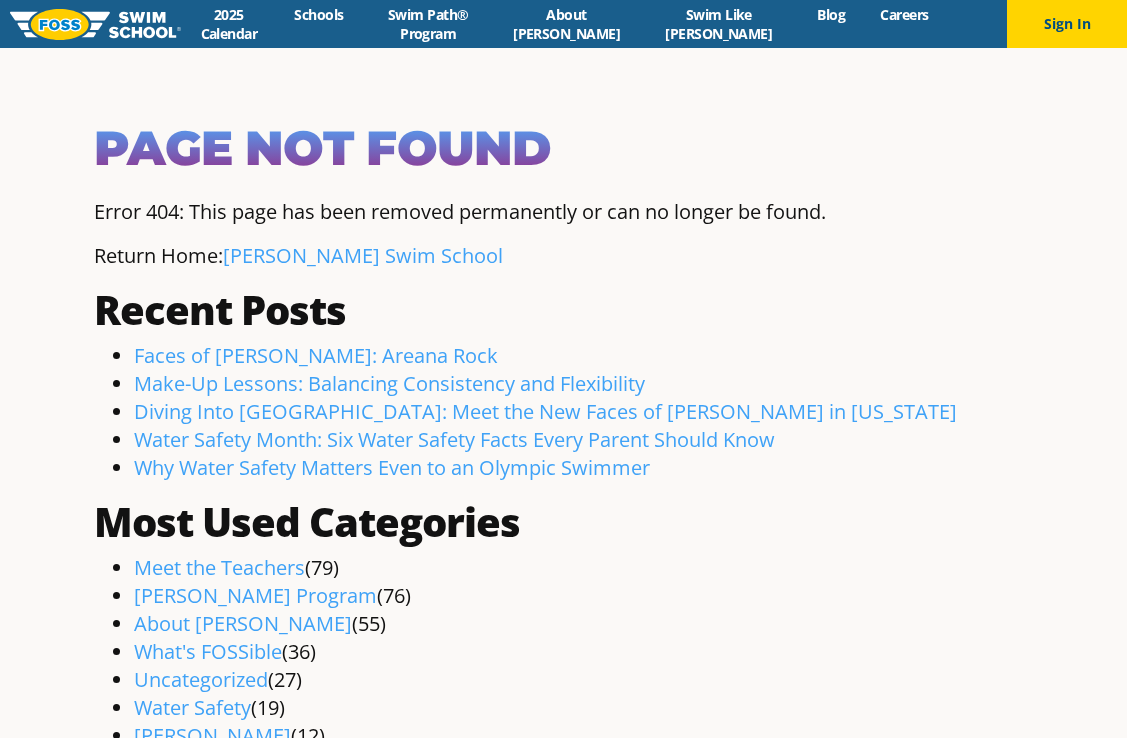 scroll, scrollTop: 0, scrollLeft: 0, axis: both 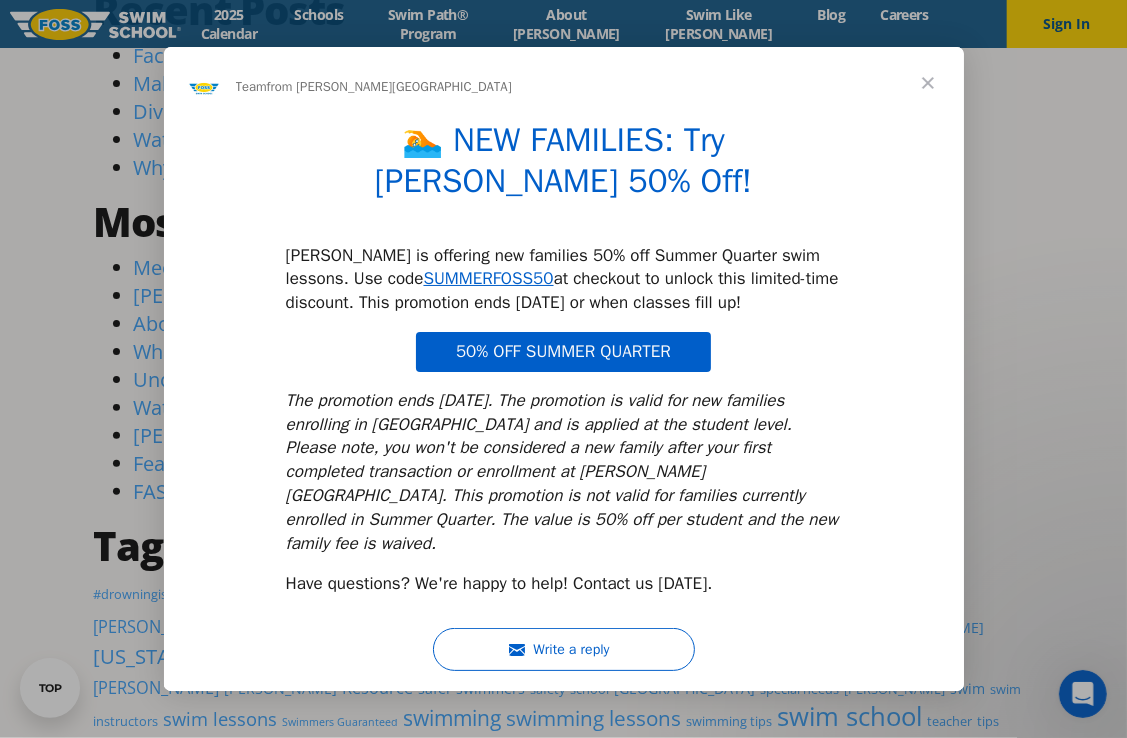 click at bounding box center (928, 83) 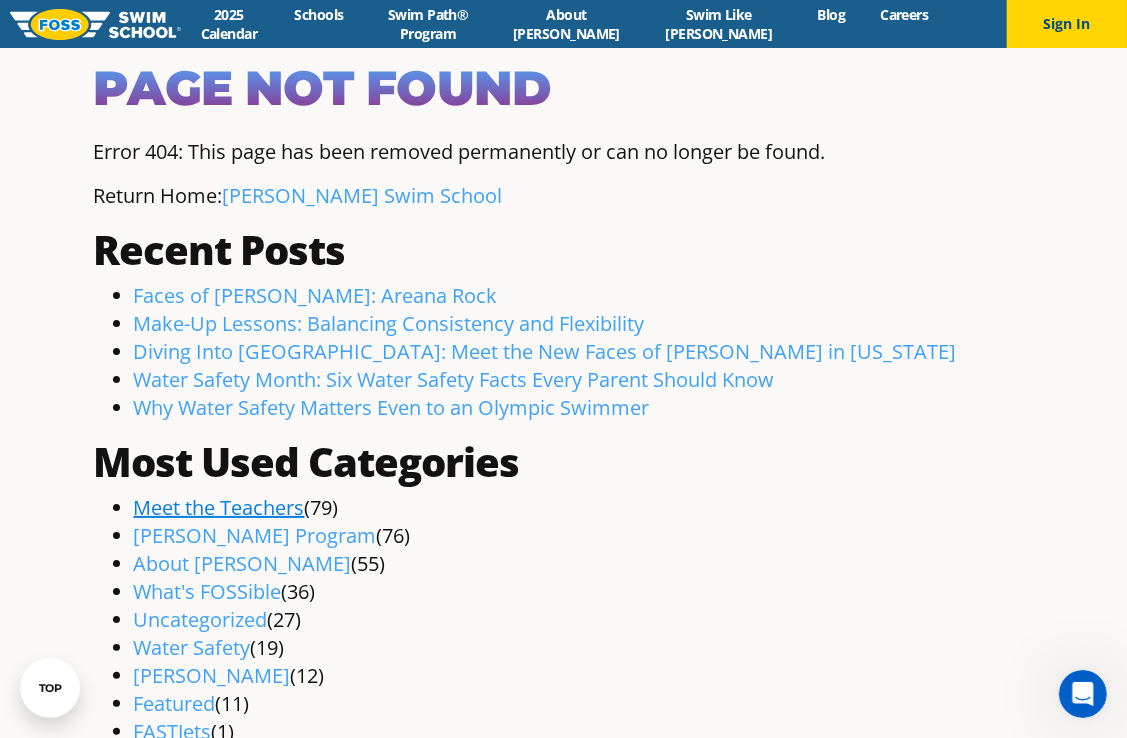 scroll, scrollTop: 0, scrollLeft: 0, axis: both 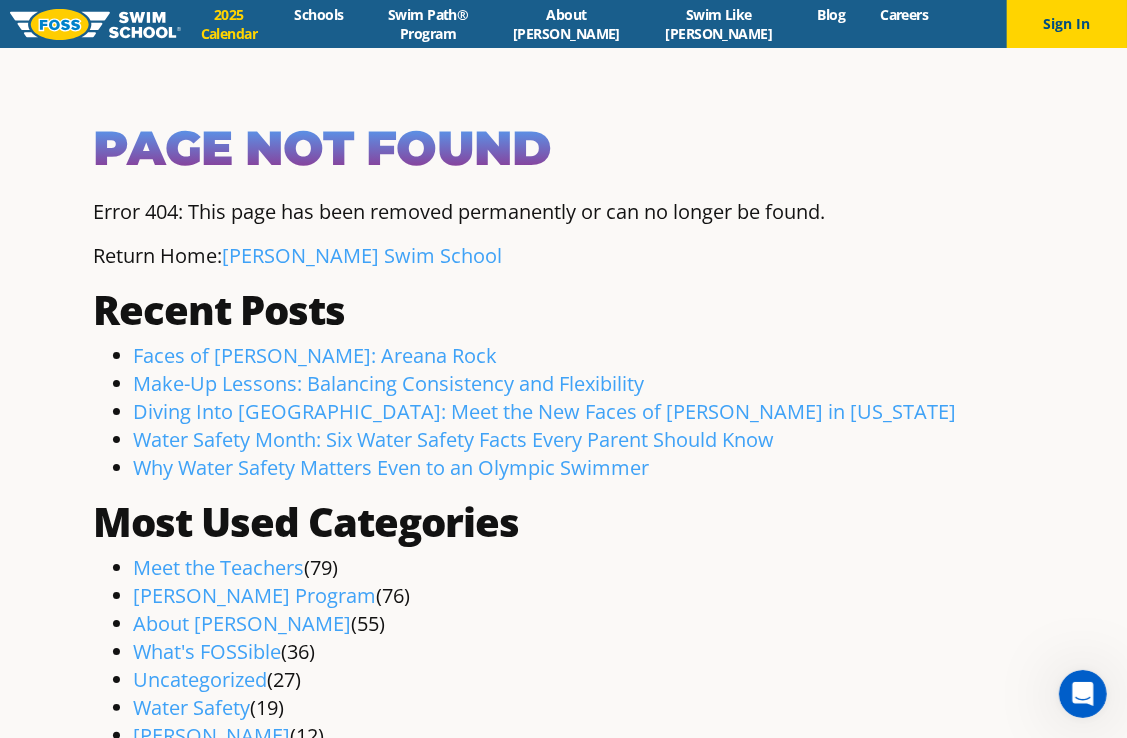 click on "2025 Calendar" at bounding box center (229, 24) 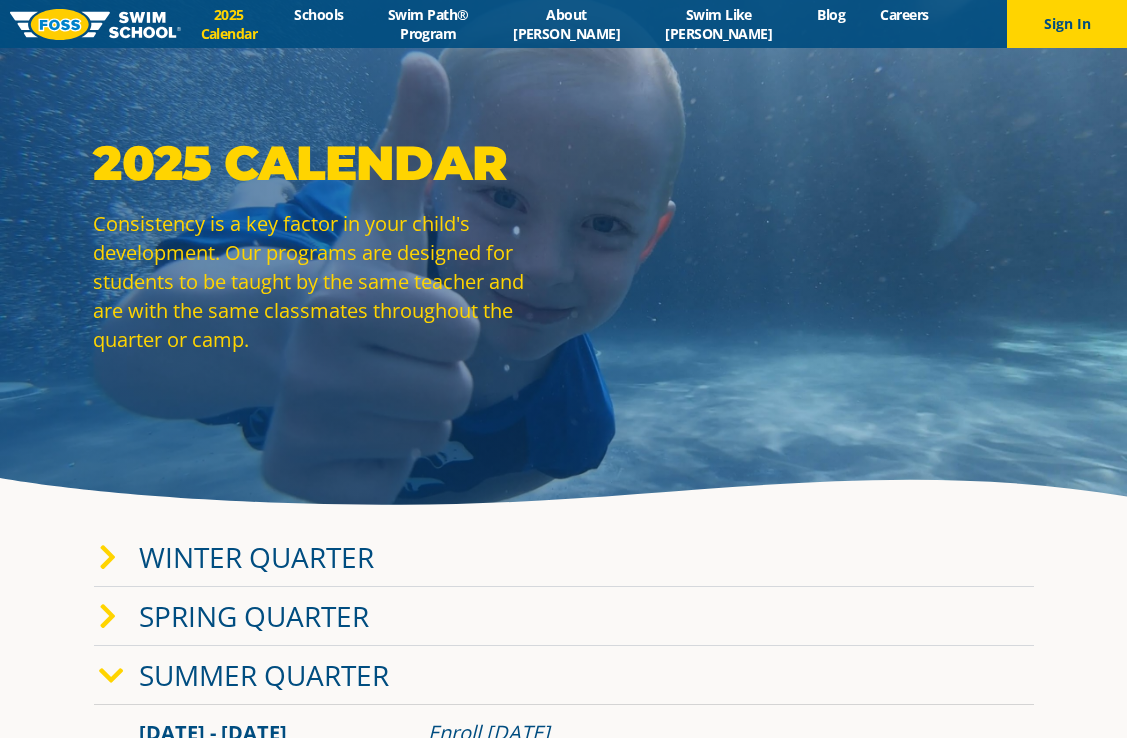 scroll, scrollTop: 0, scrollLeft: 0, axis: both 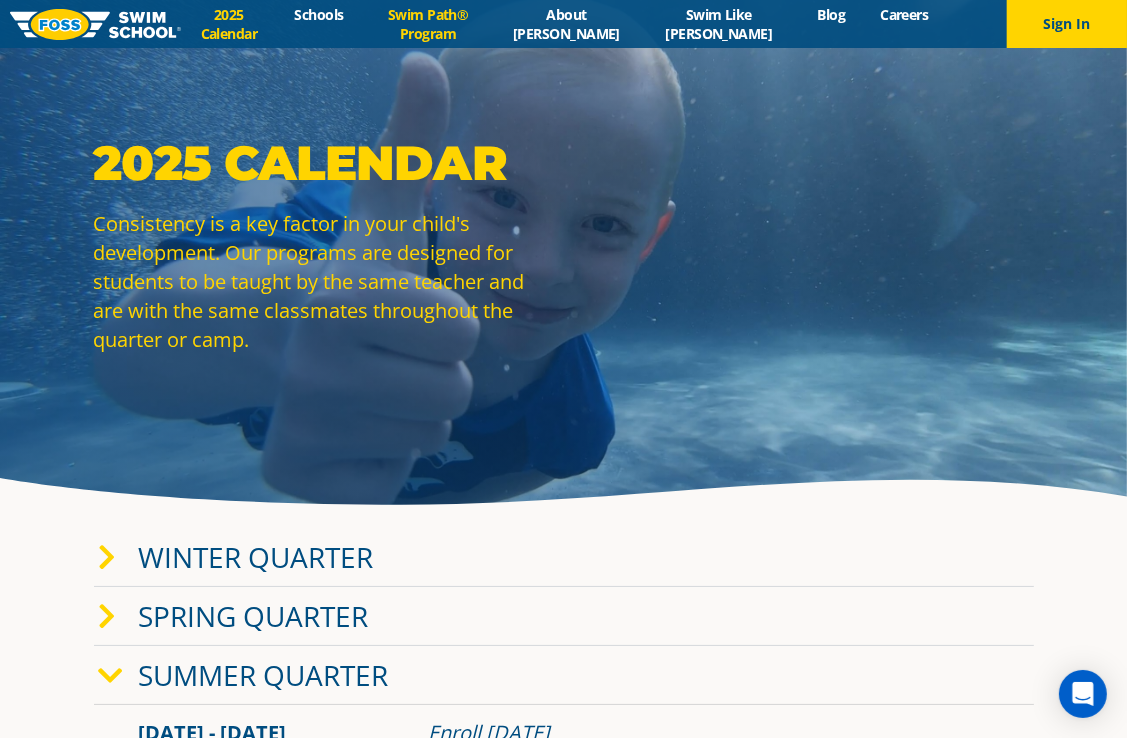 click on "Swim Path® Program" at bounding box center [428, 24] 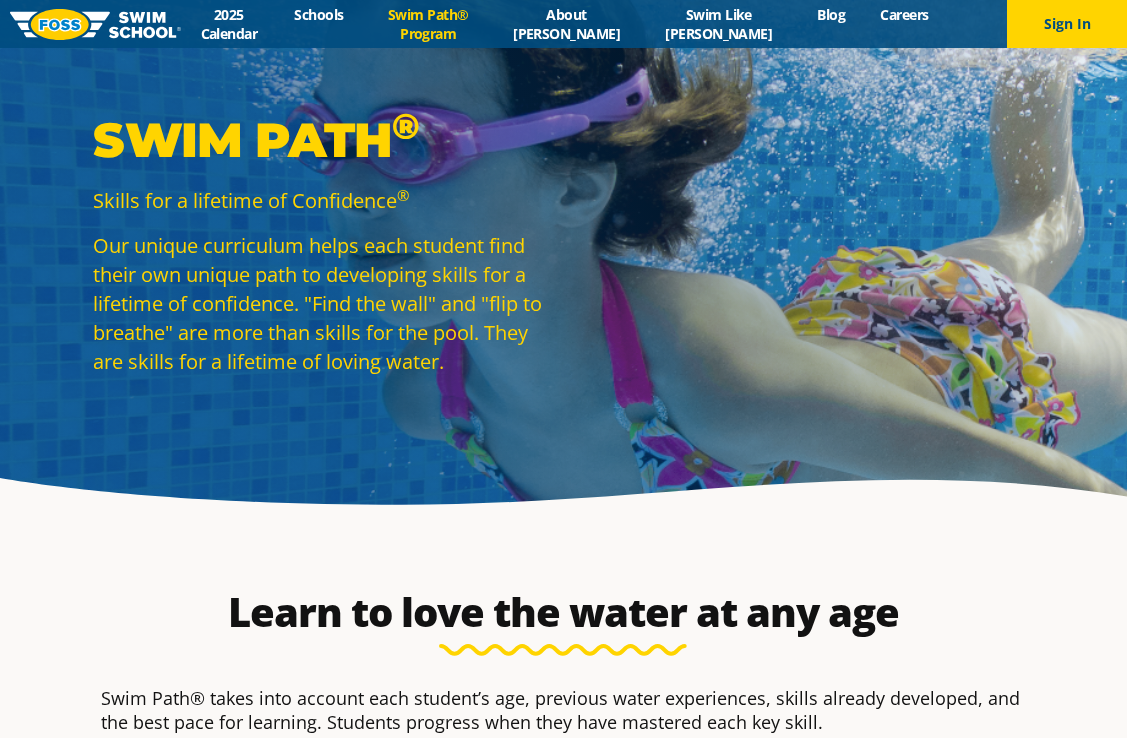 scroll, scrollTop: 0, scrollLeft: 0, axis: both 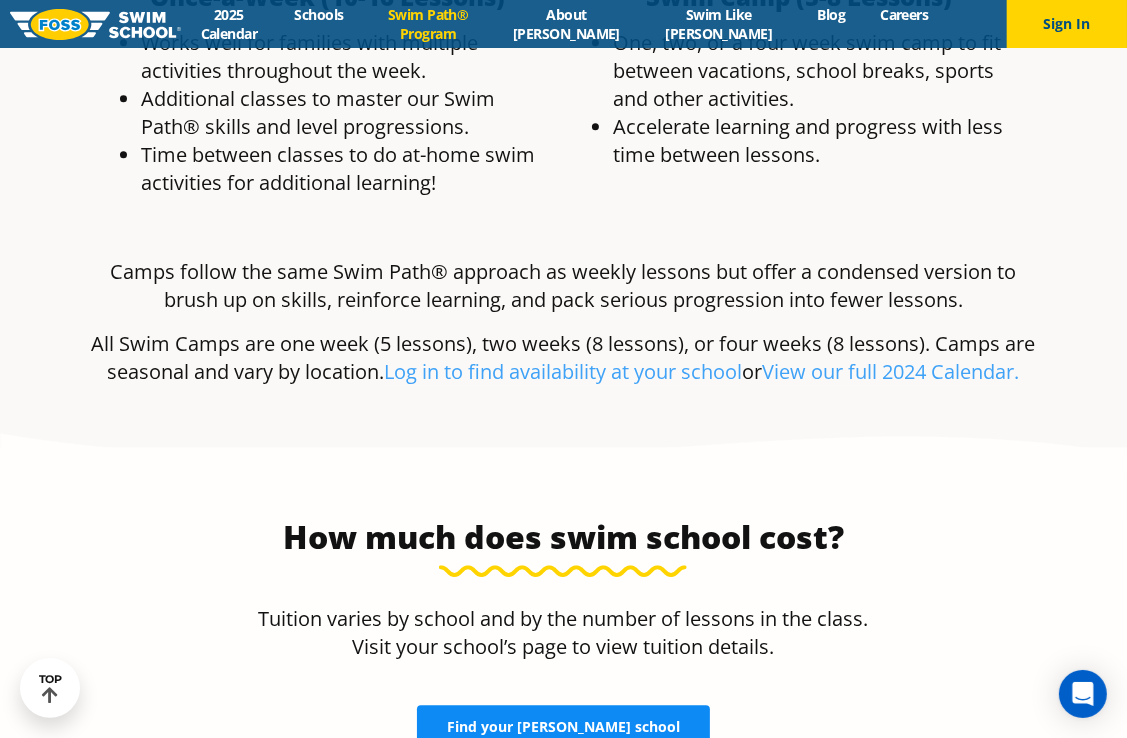 click on "Find your FOSS school" at bounding box center [563, 727] 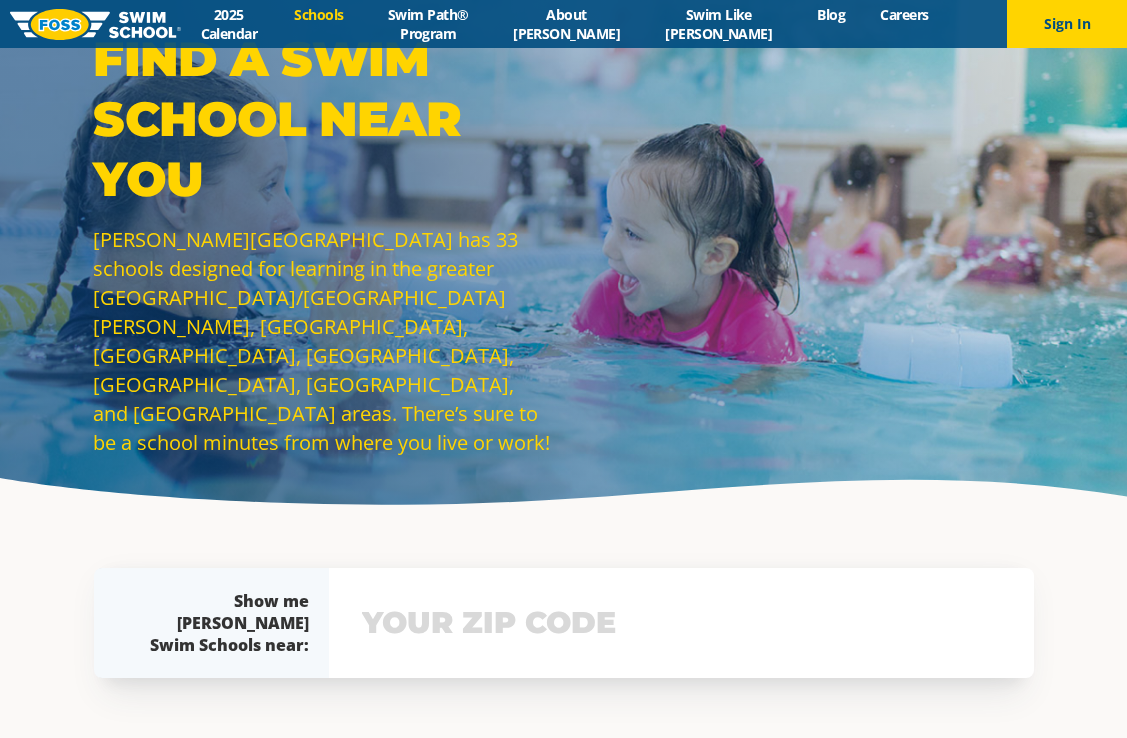 scroll, scrollTop: 0, scrollLeft: 0, axis: both 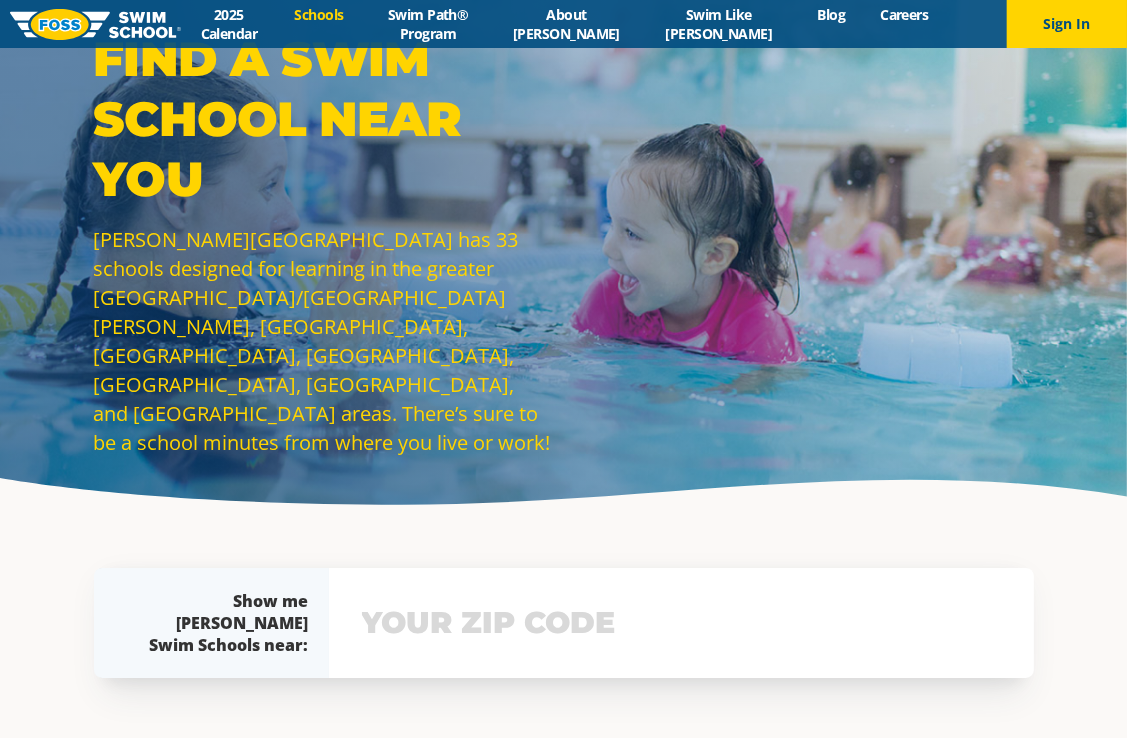 click at bounding box center [681, 623] 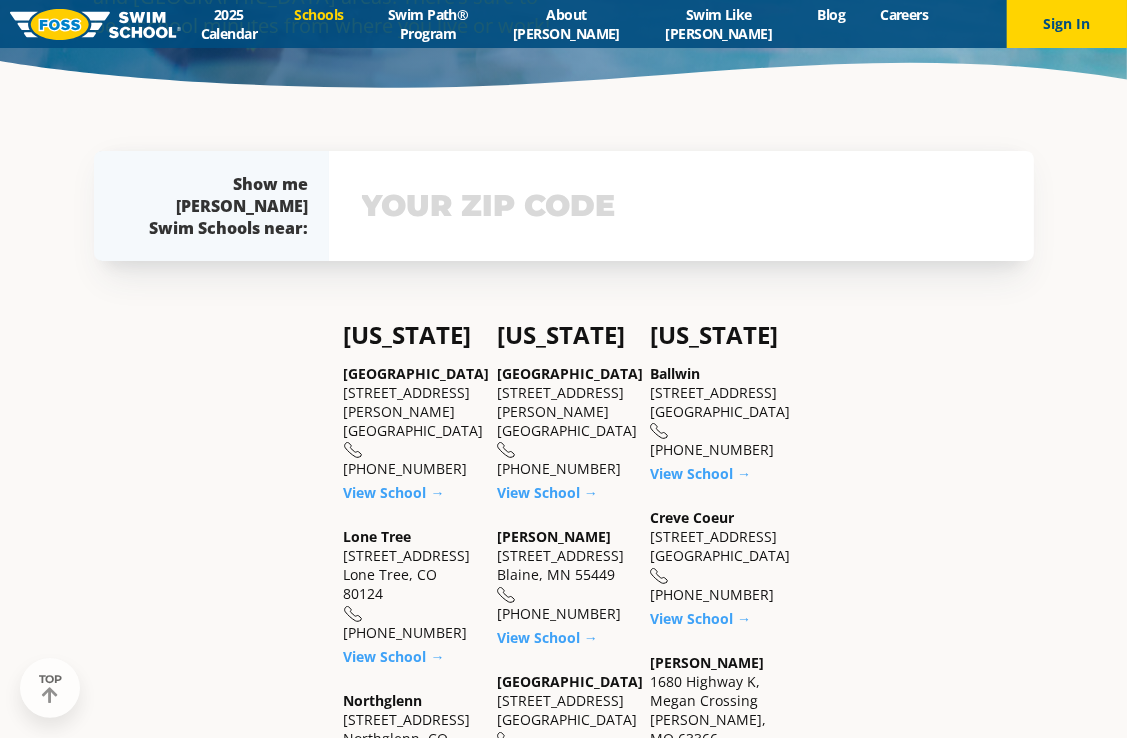 scroll, scrollTop: 468, scrollLeft: 0, axis: vertical 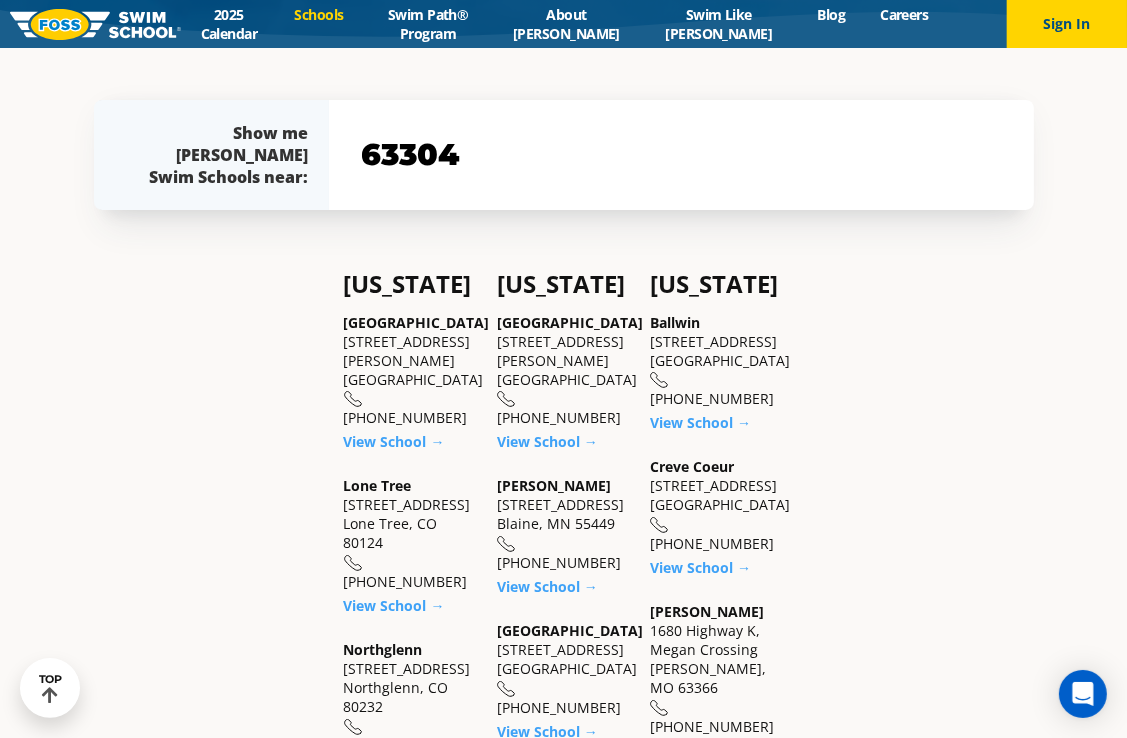 type on "63304" 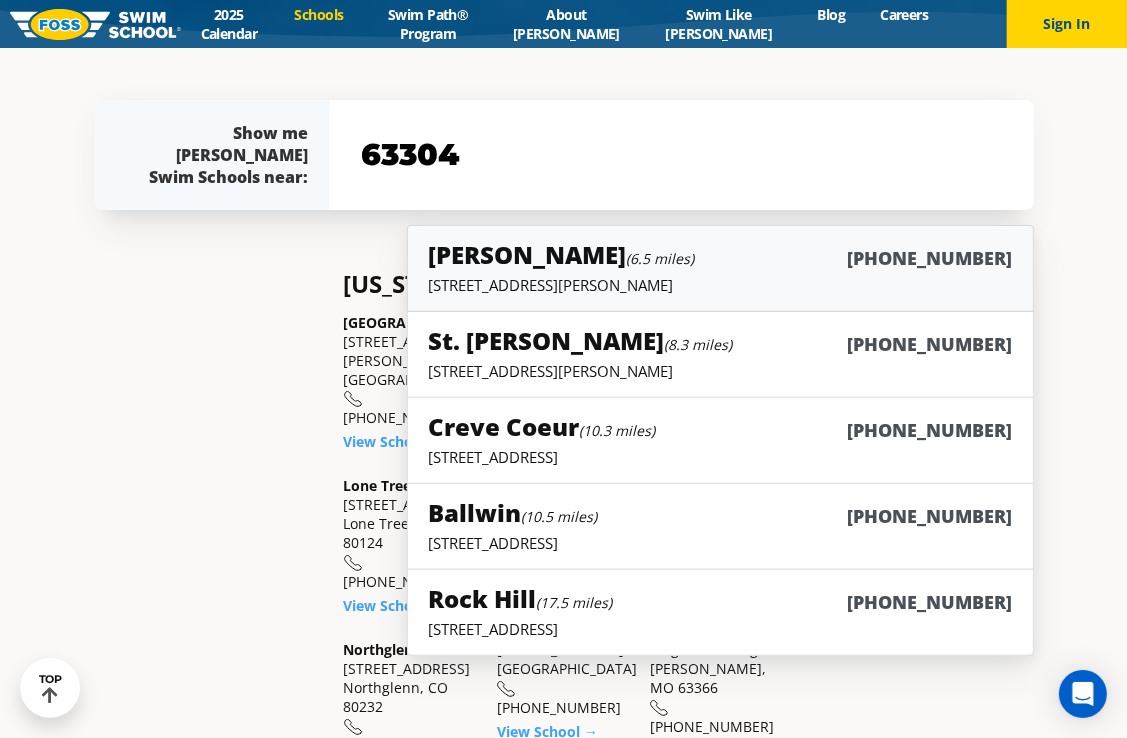 click on "O'Fallon  (6.5 miles) (636) 542-8399" at bounding box center (720, 256) 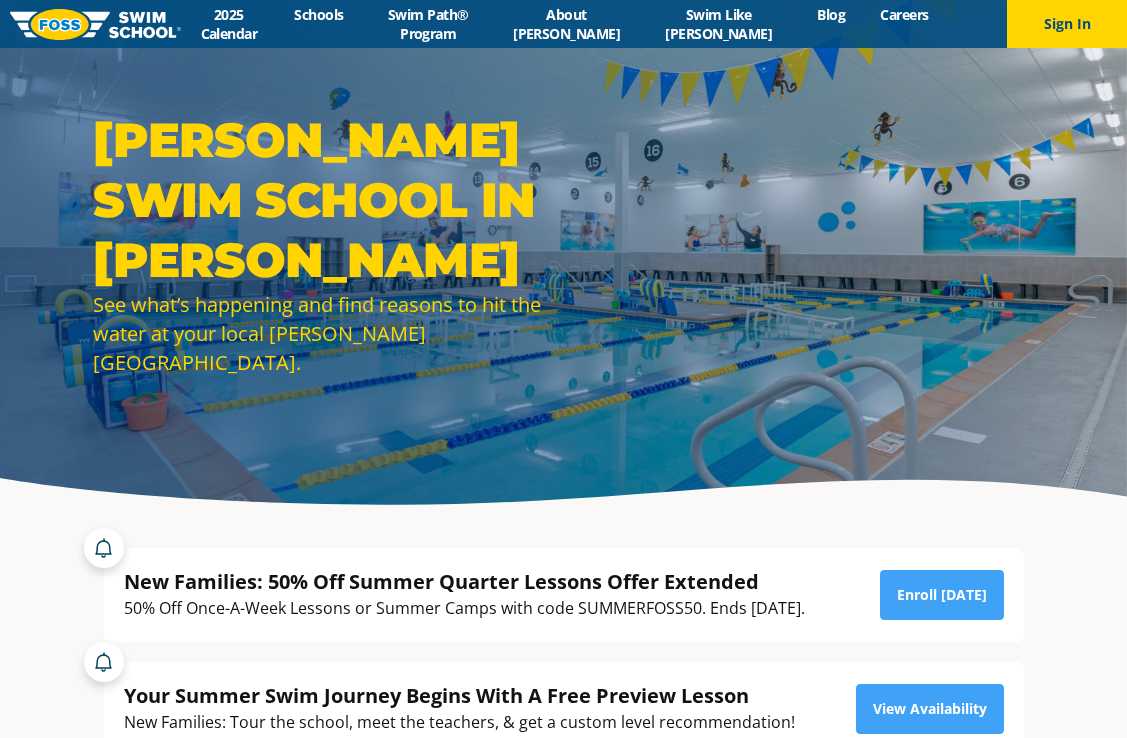 scroll, scrollTop: 0, scrollLeft: 0, axis: both 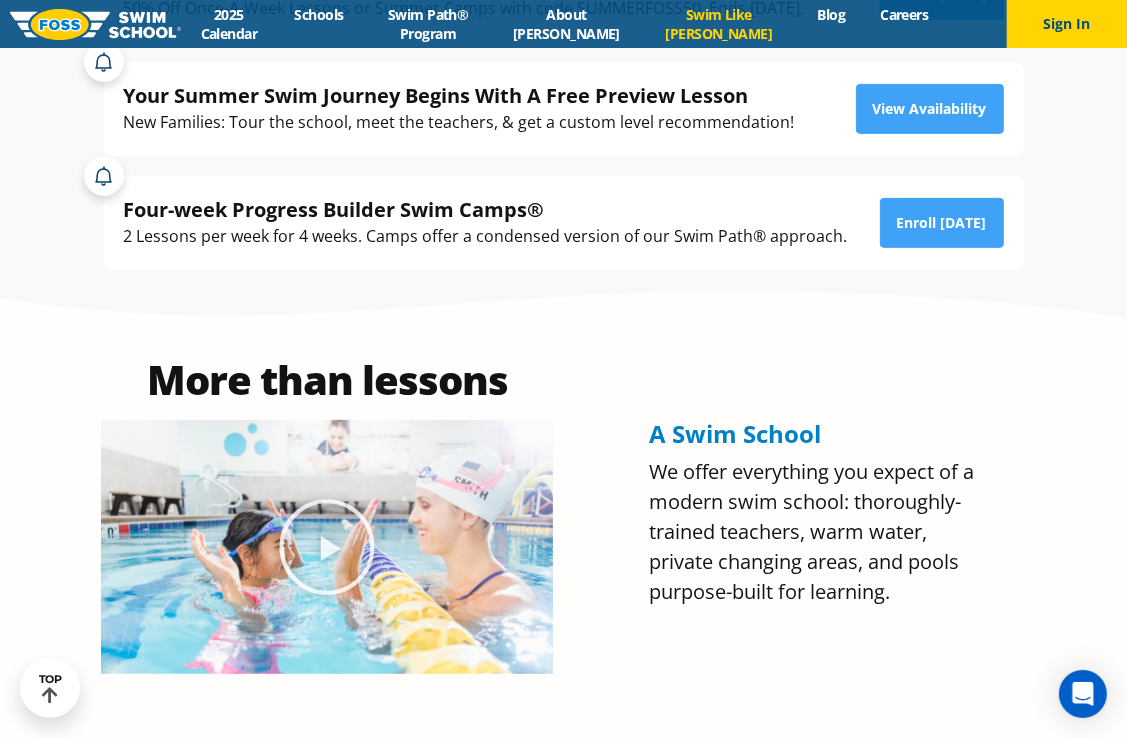 click on "Swim Like [PERSON_NAME]" at bounding box center [719, 24] 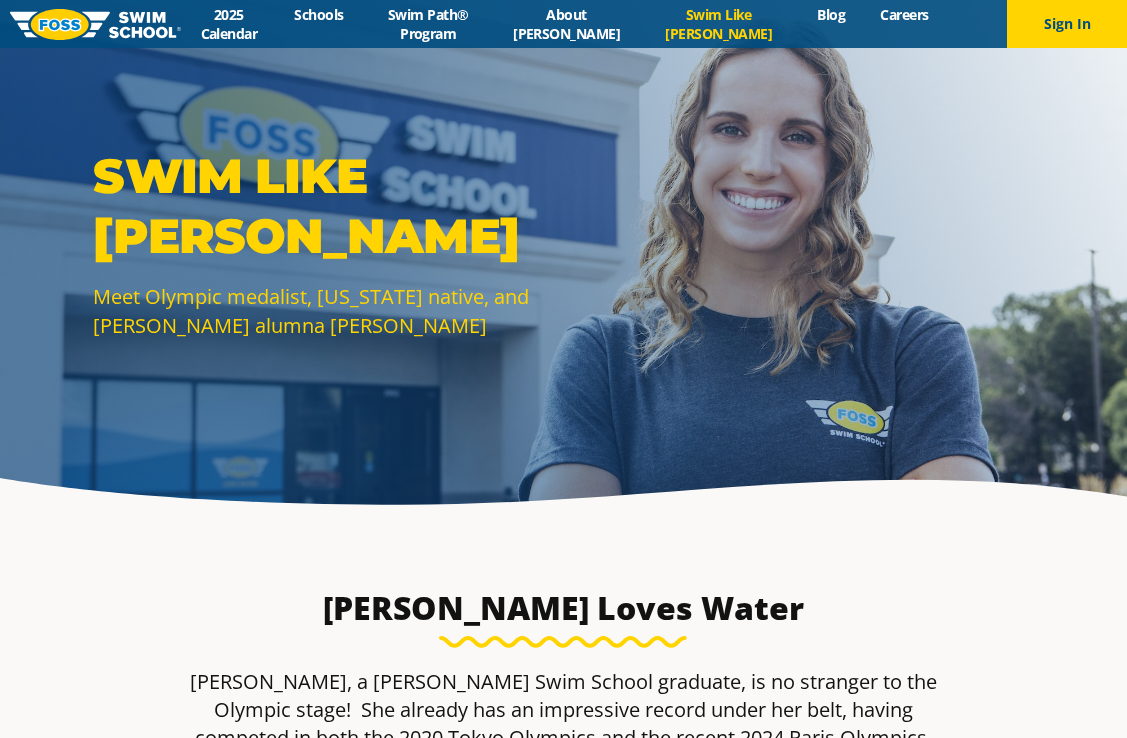 scroll, scrollTop: 0, scrollLeft: 0, axis: both 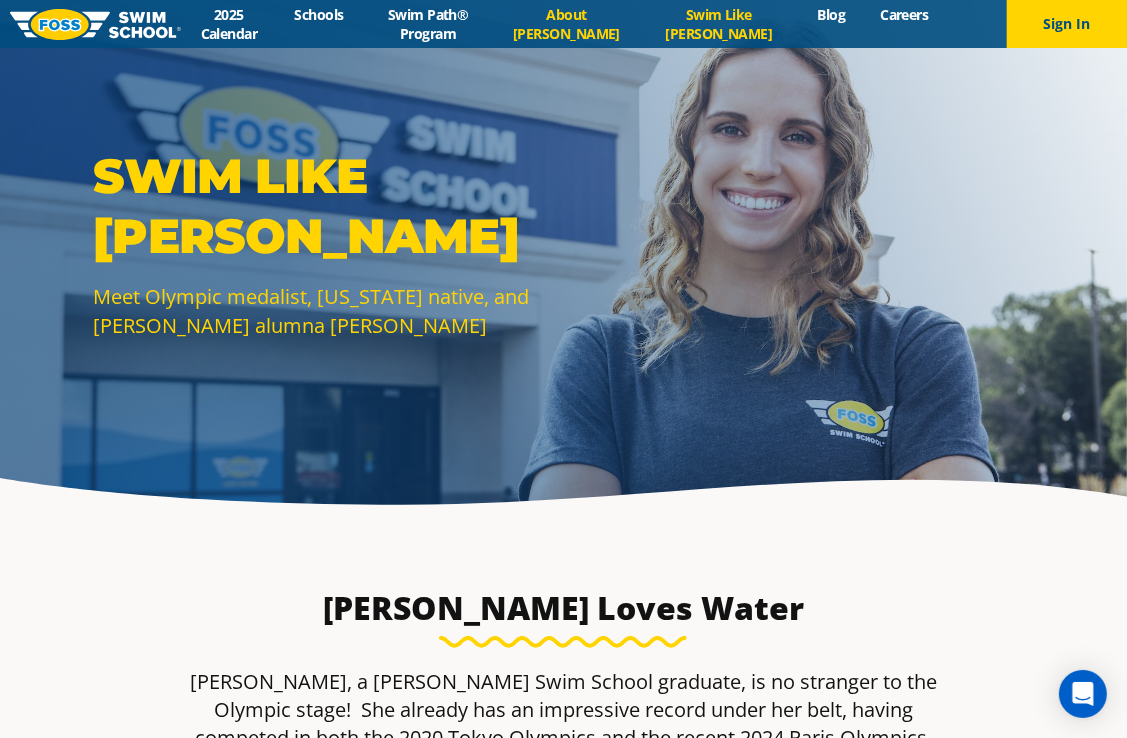 click on "About [PERSON_NAME]" at bounding box center [566, 24] 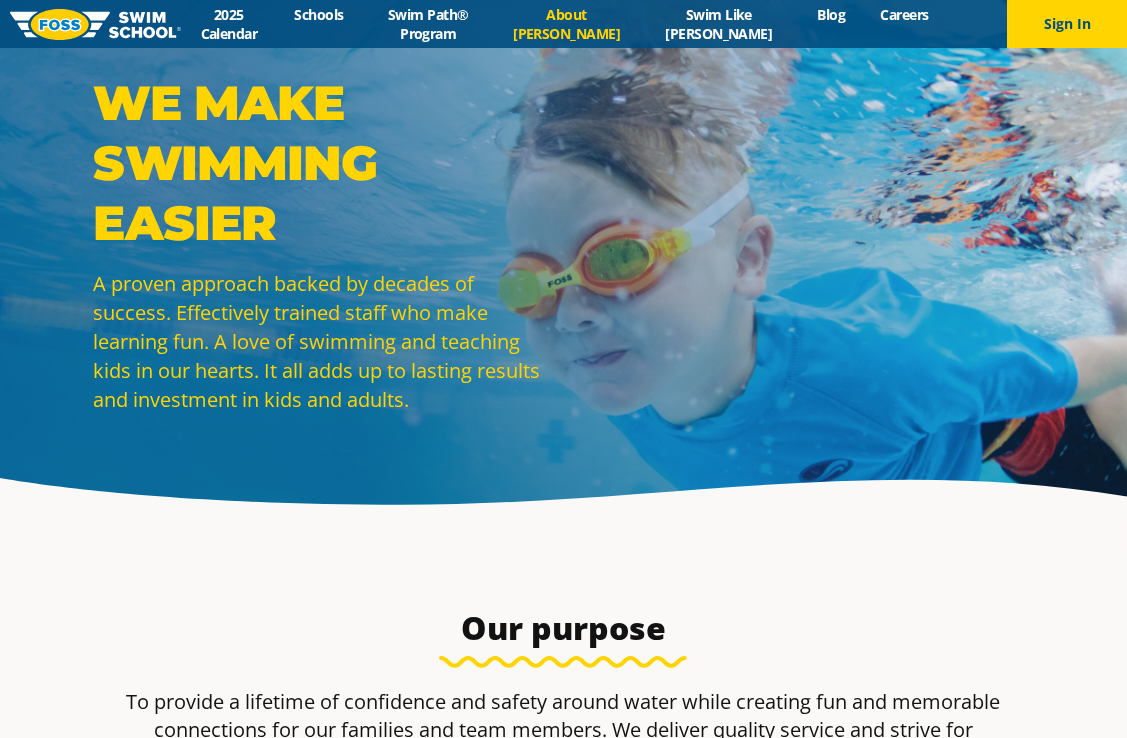 scroll, scrollTop: 0, scrollLeft: 0, axis: both 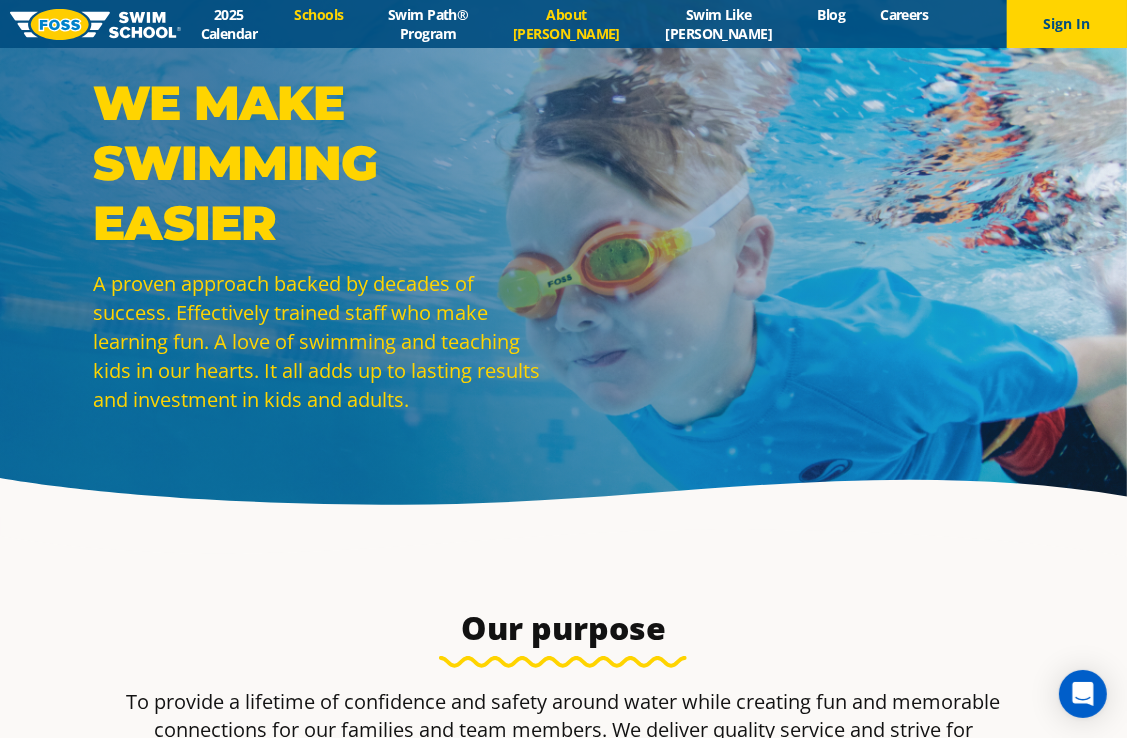 click on "Schools" at bounding box center [319, 14] 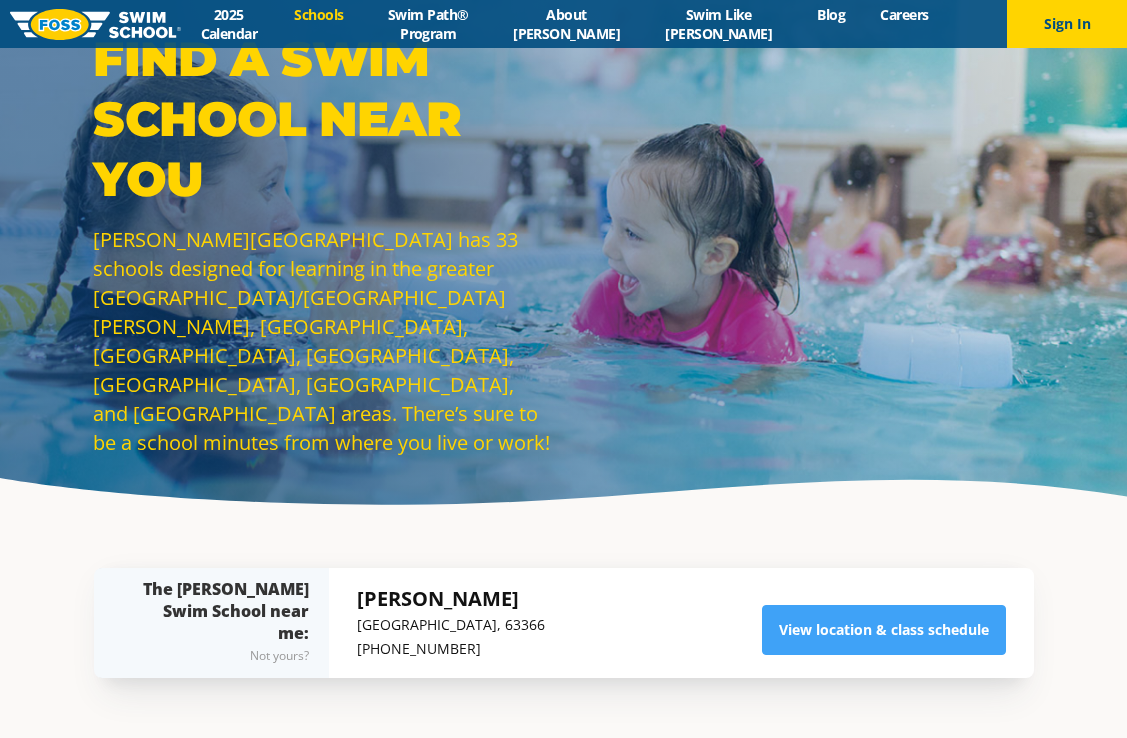 scroll, scrollTop: 0, scrollLeft: 0, axis: both 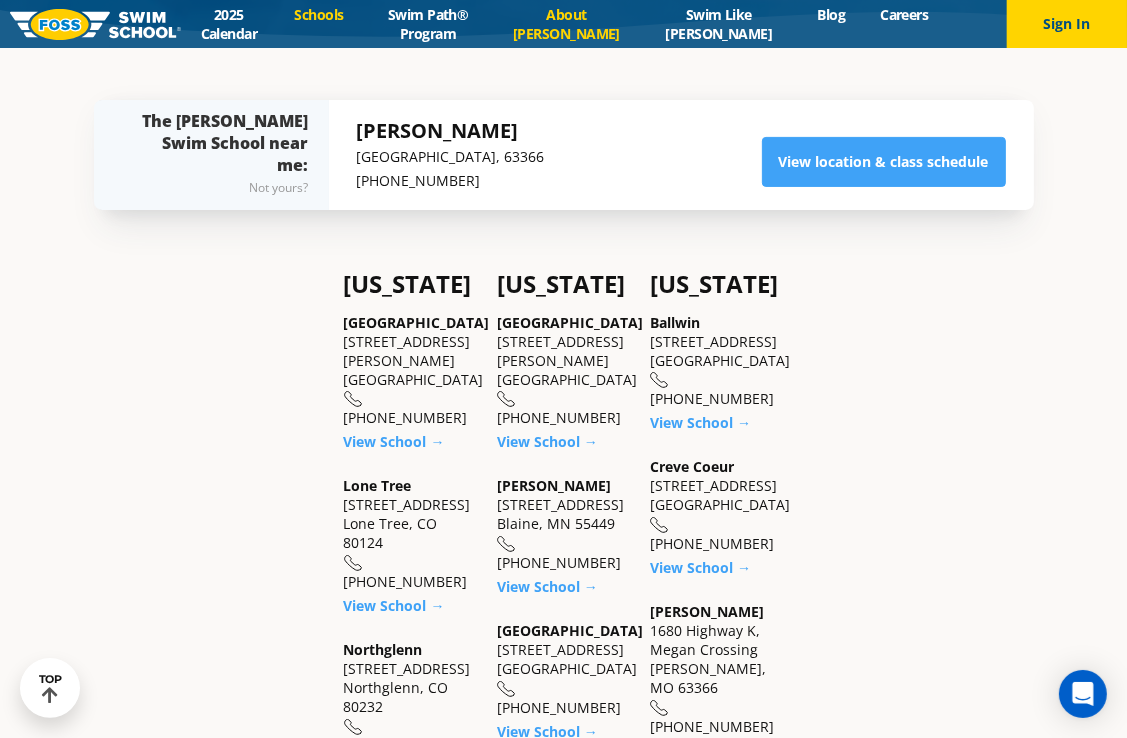 click on "About [PERSON_NAME]" at bounding box center (566, 24) 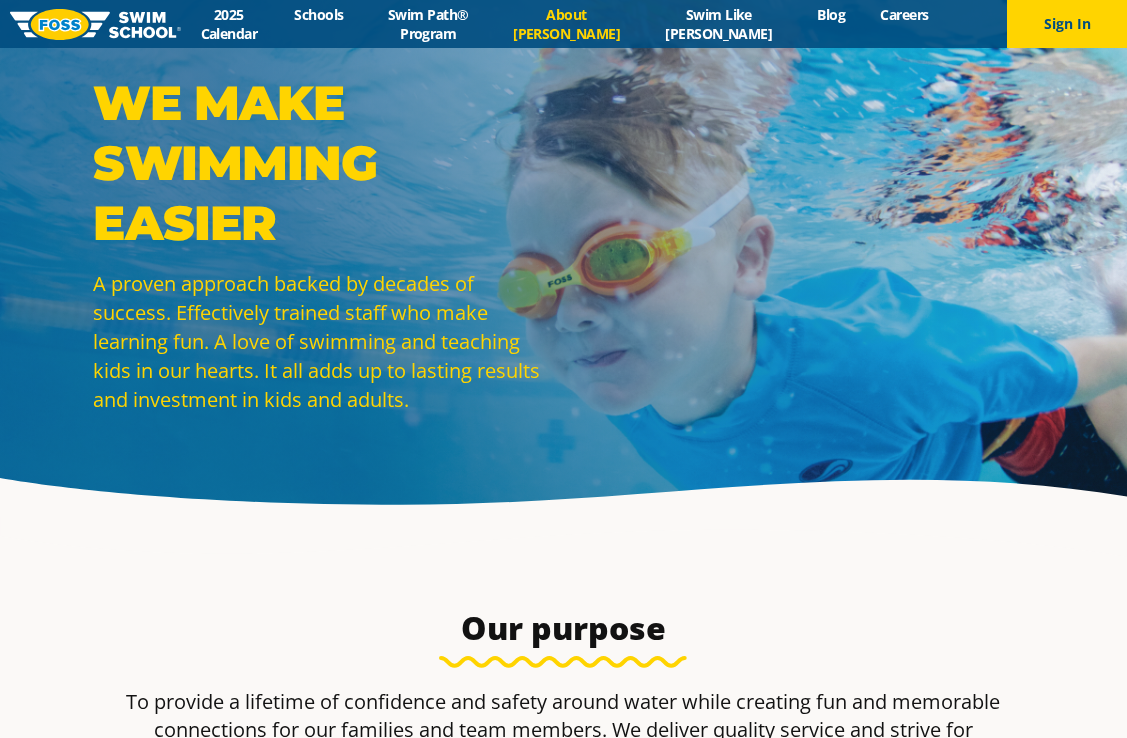 scroll, scrollTop: 384, scrollLeft: 0, axis: vertical 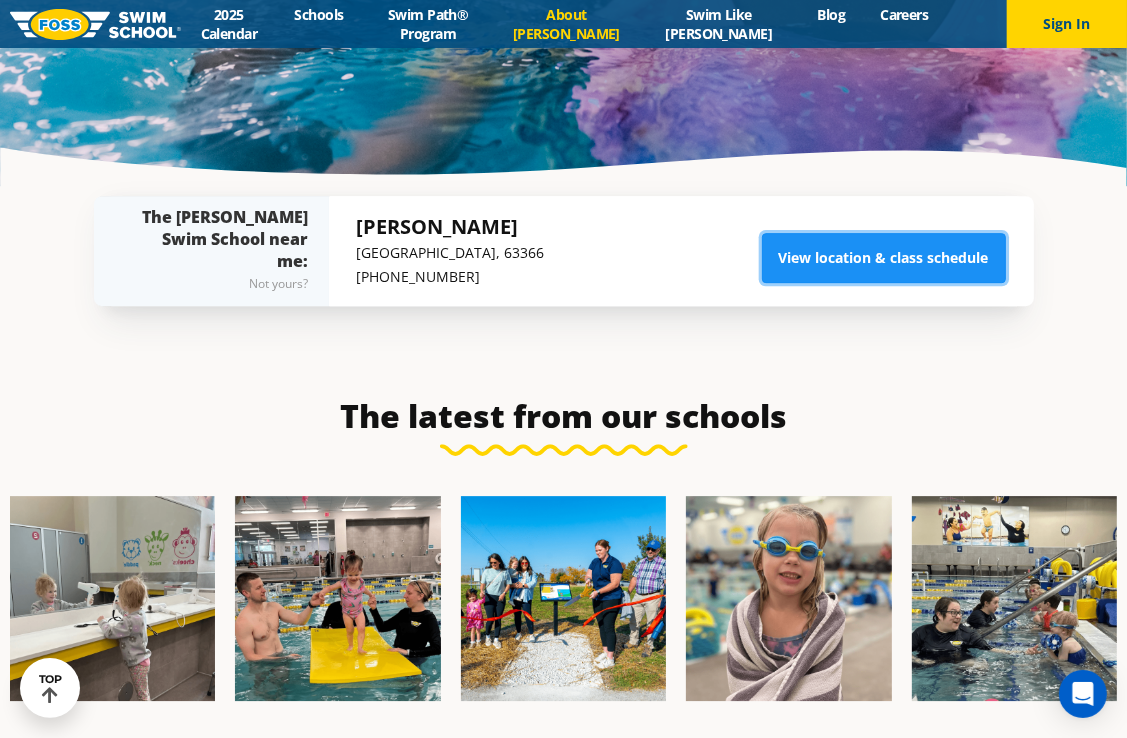 click on "View location & class schedule" at bounding box center [884, 258] 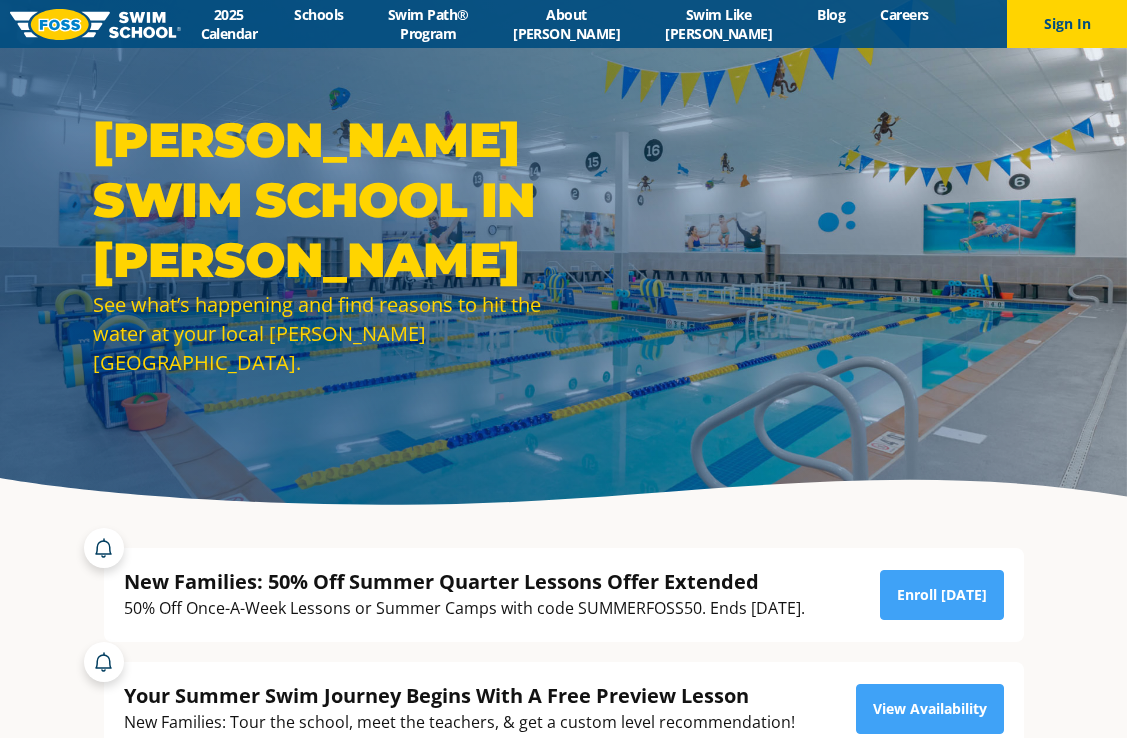 scroll, scrollTop: 0, scrollLeft: 0, axis: both 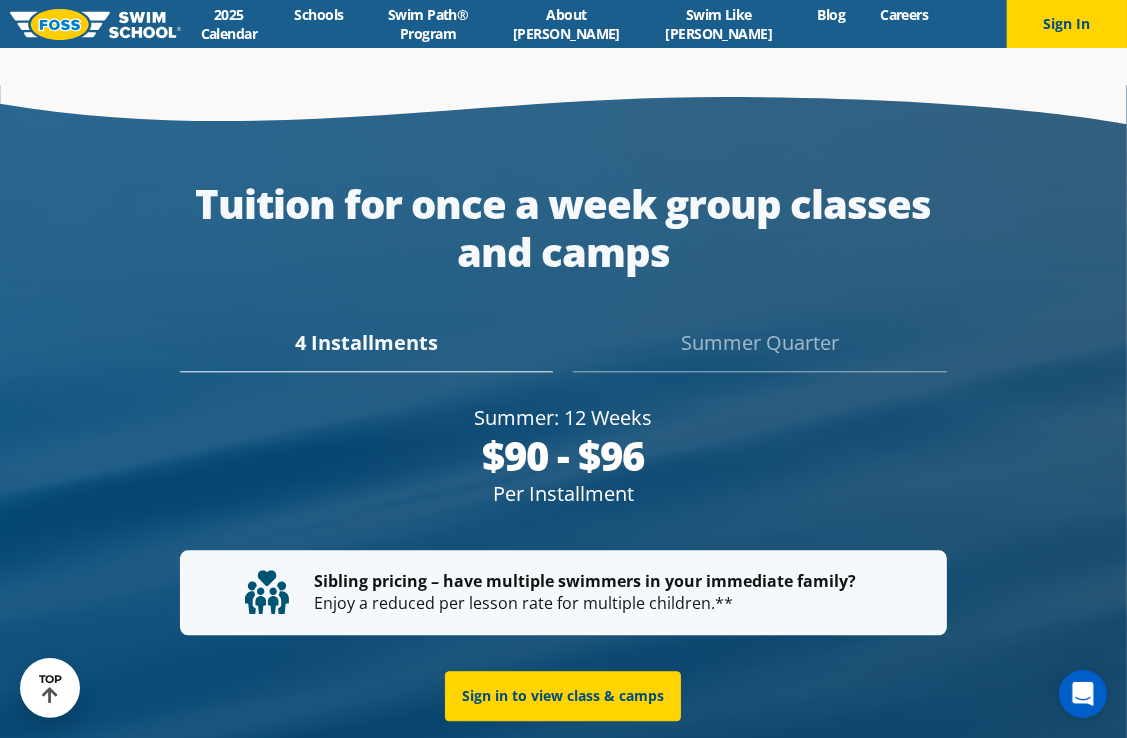 click on "4 Installments" at bounding box center (366, 350) 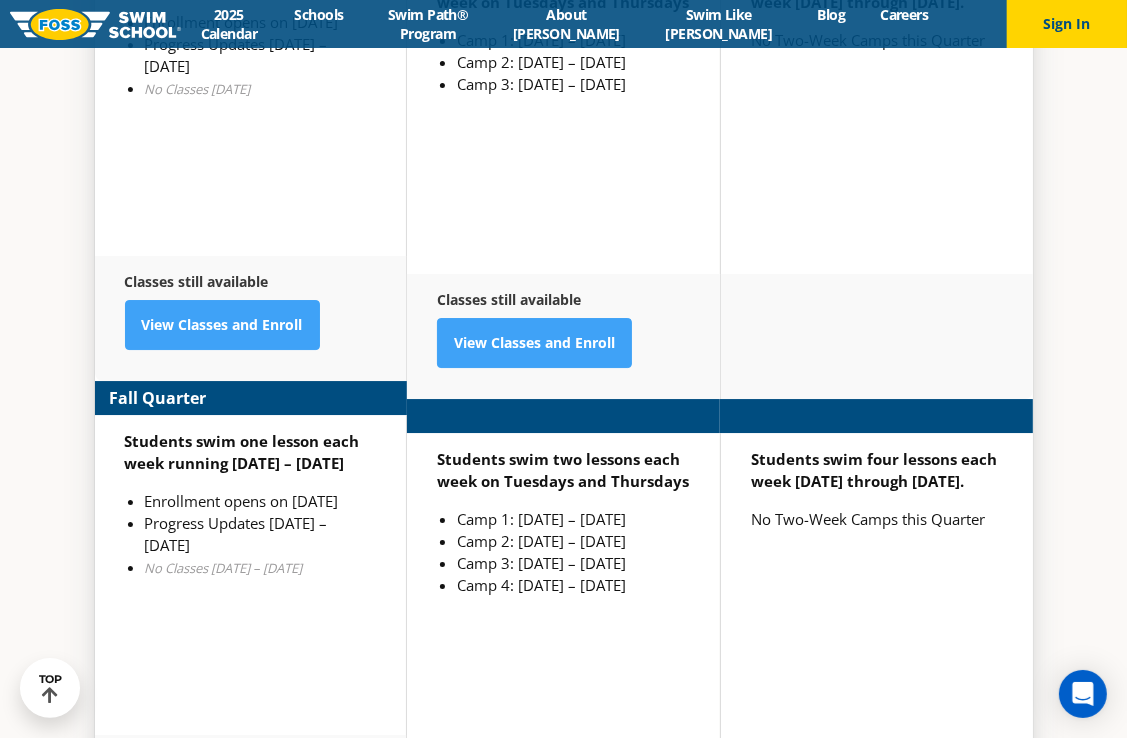 scroll, scrollTop: 4928, scrollLeft: 0, axis: vertical 